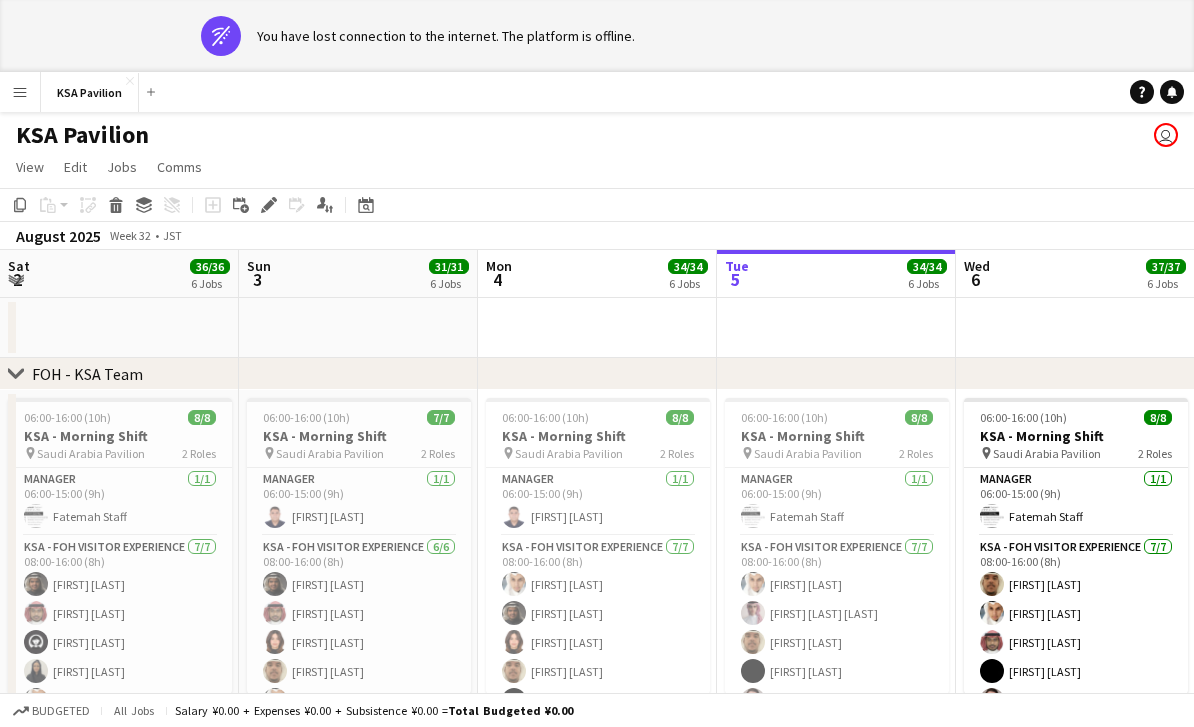 scroll, scrollTop: 0, scrollLeft: 0, axis: both 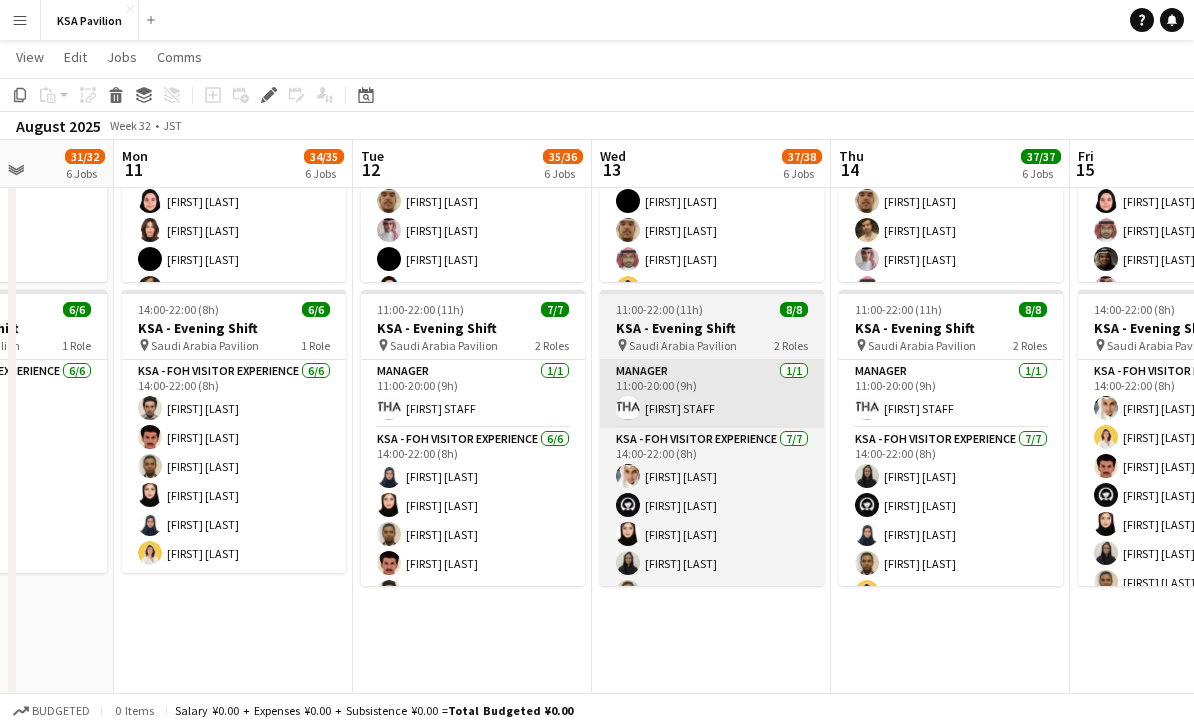 click on "Manager   1/1   11:00-20:00 (9h)
[FIRST] STAFF" at bounding box center [712, 394] 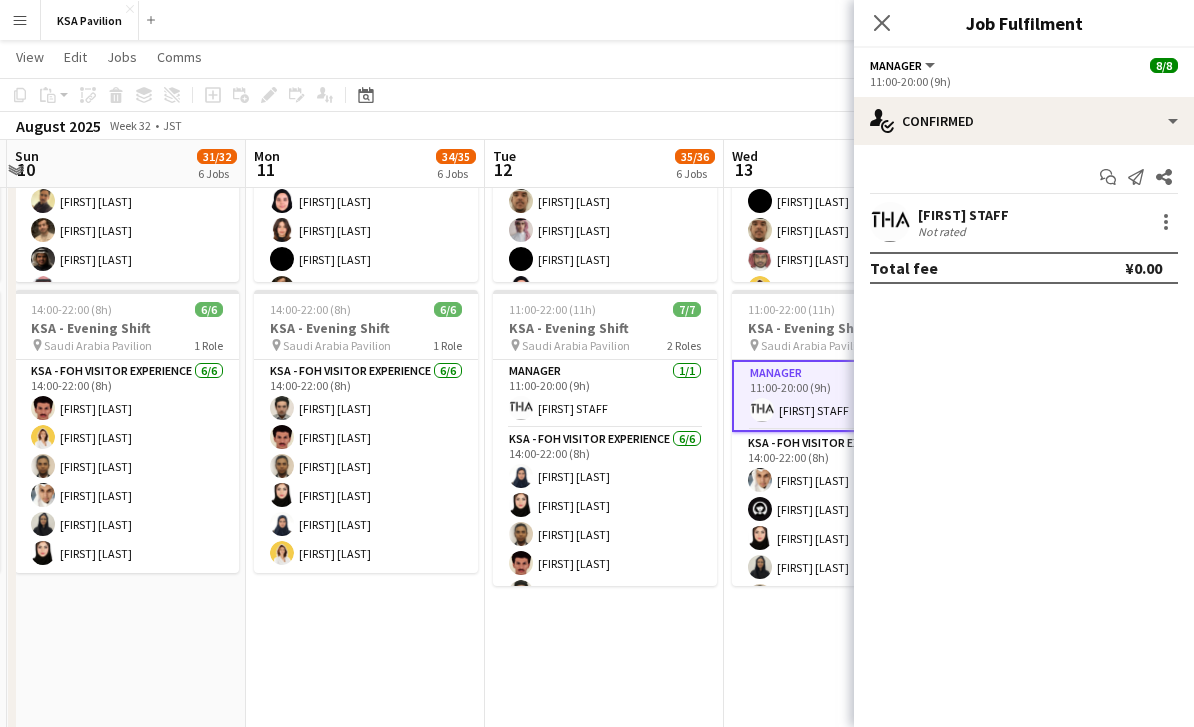 scroll, scrollTop: 0, scrollLeft: 463, axis: horizontal 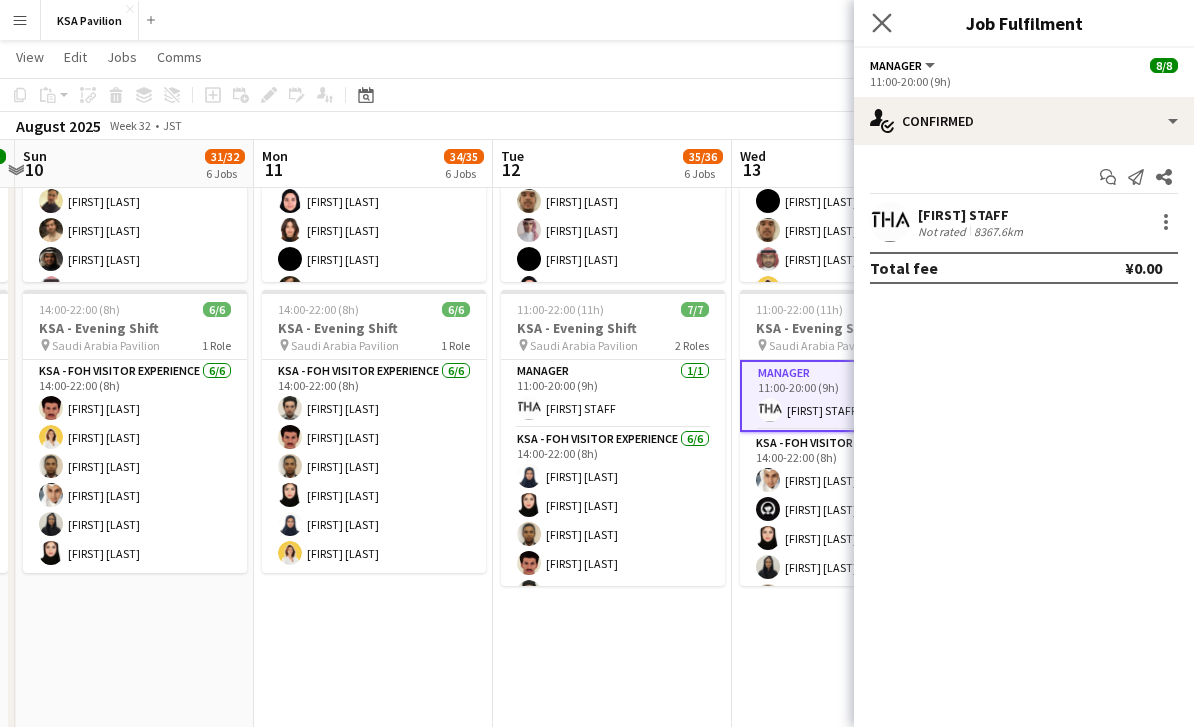 click on "Close pop-in" 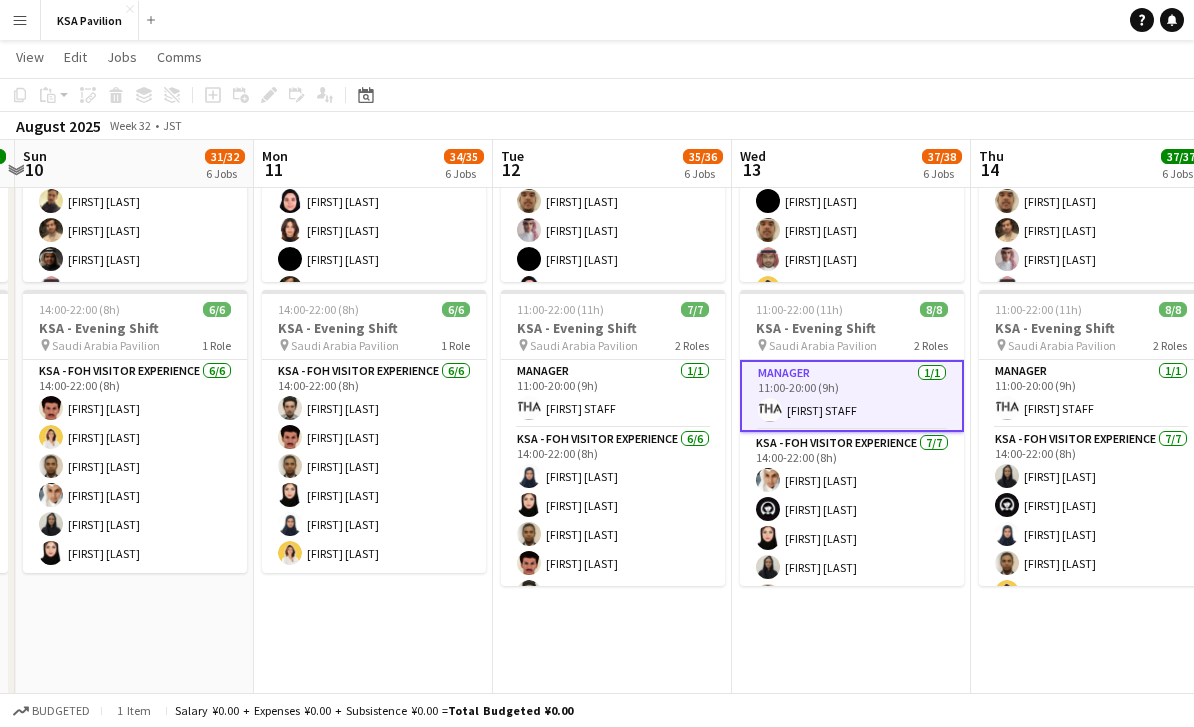 click on "Copy
Paste
Paste
Command
V Paste with crew
Command
Shift
V
Paste linked Job
Delete
Group
Ungroup
Add job
Add linked Job
Edit
Edit linked Job
Applicants
Date picker
AUG 2025 AUG 2025 Monday M Tuesday T Wednesday W Thursday T Friday F Saturday S Sunday S  AUG   1   2   3   4   5   6   7   8   9   10   11   12   13   14   15   16   17   18   19   20   21   22   23   24   25" 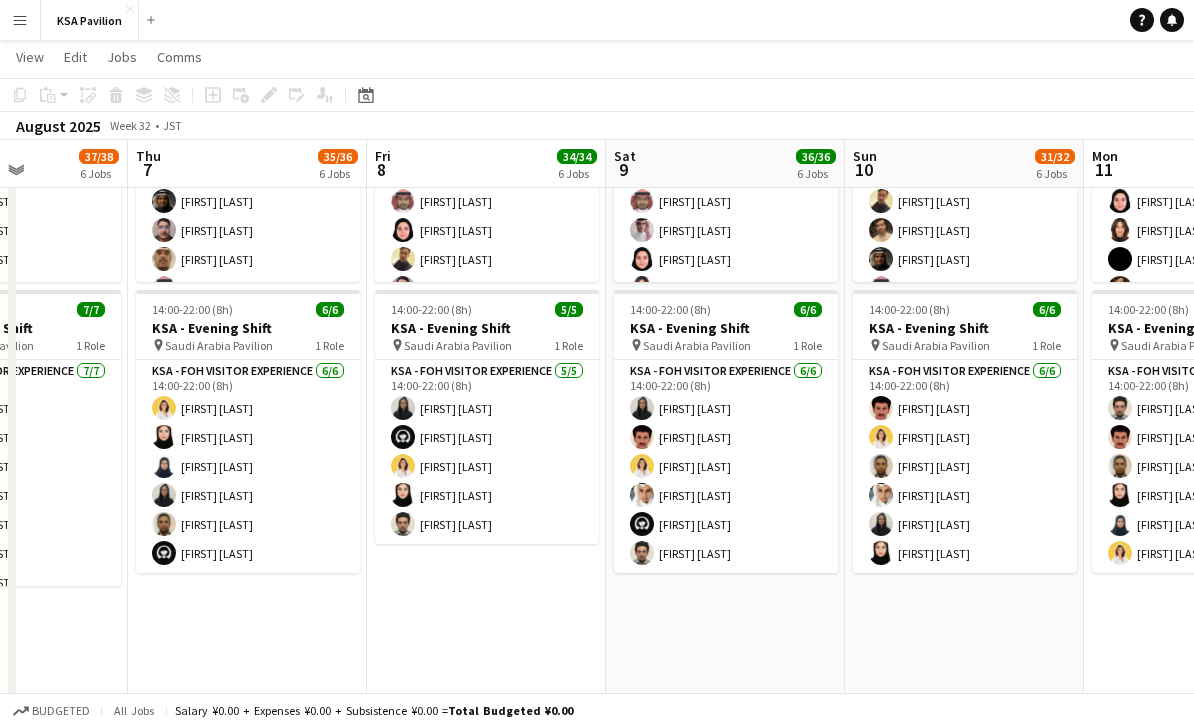 scroll, scrollTop: 0, scrollLeft: 566, axis: horizontal 